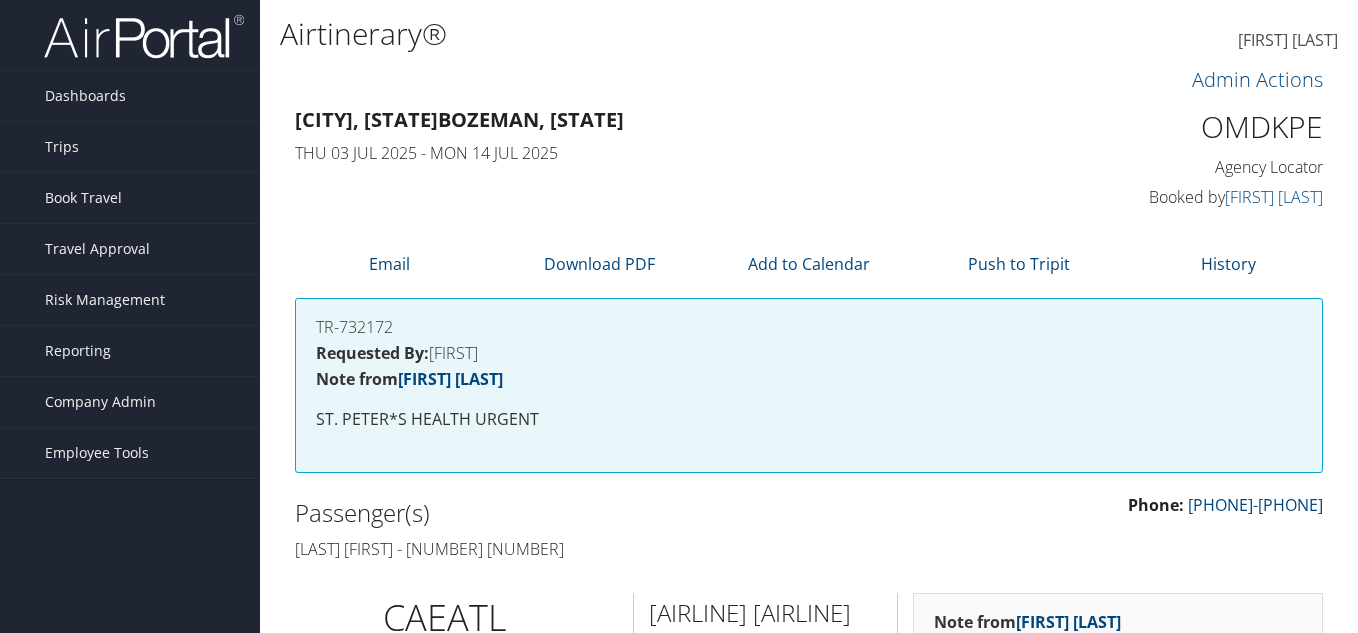 scroll, scrollTop: 1800, scrollLeft: 0, axis: vertical 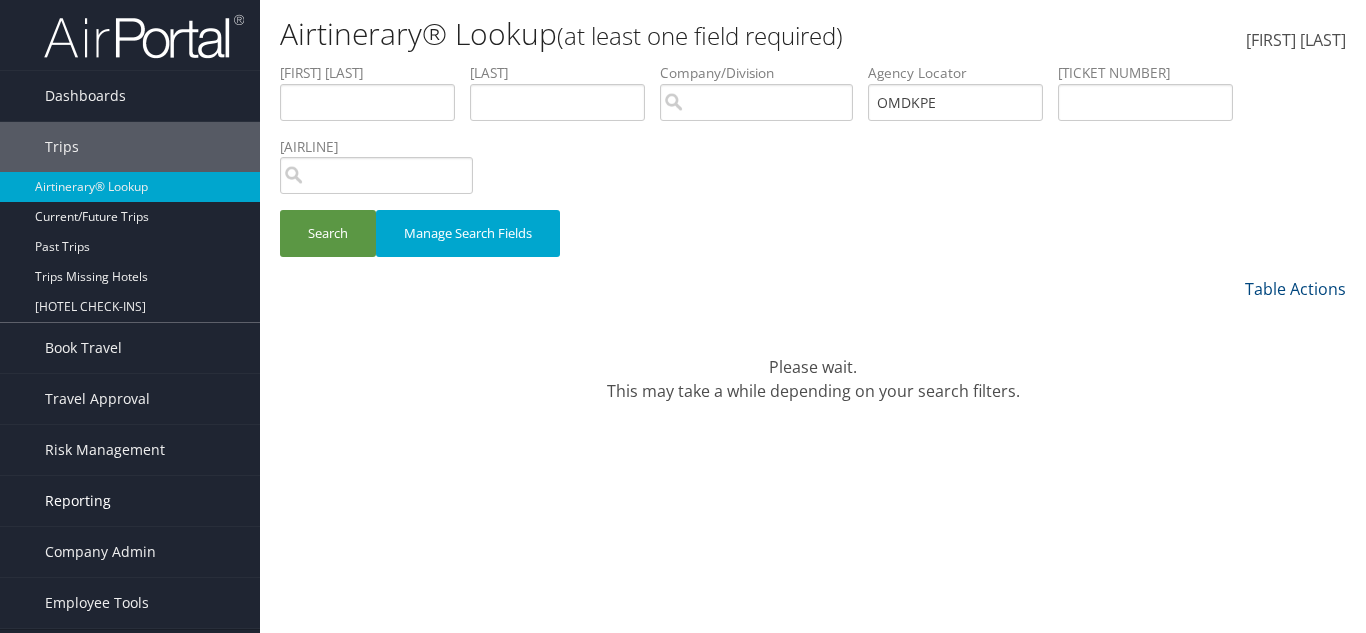 click on "Reporting" at bounding box center [78, 501] 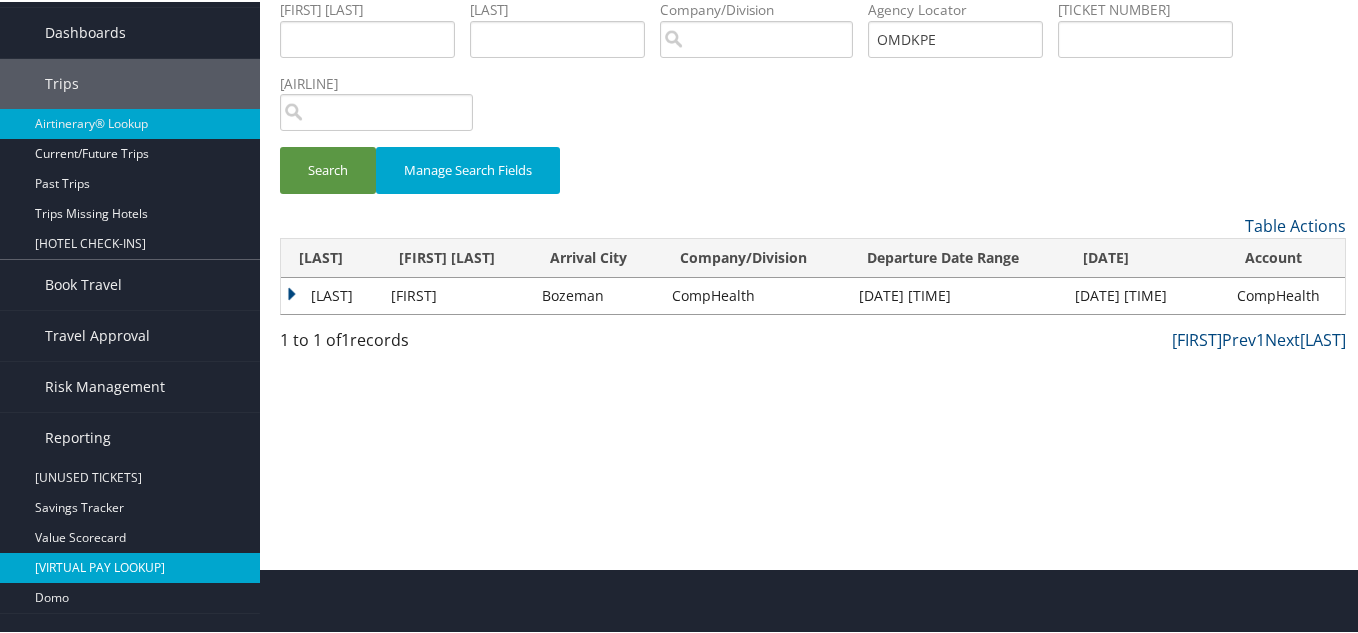 scroll, scrollTop: 100, scrollLeft: 0, axis: vertical 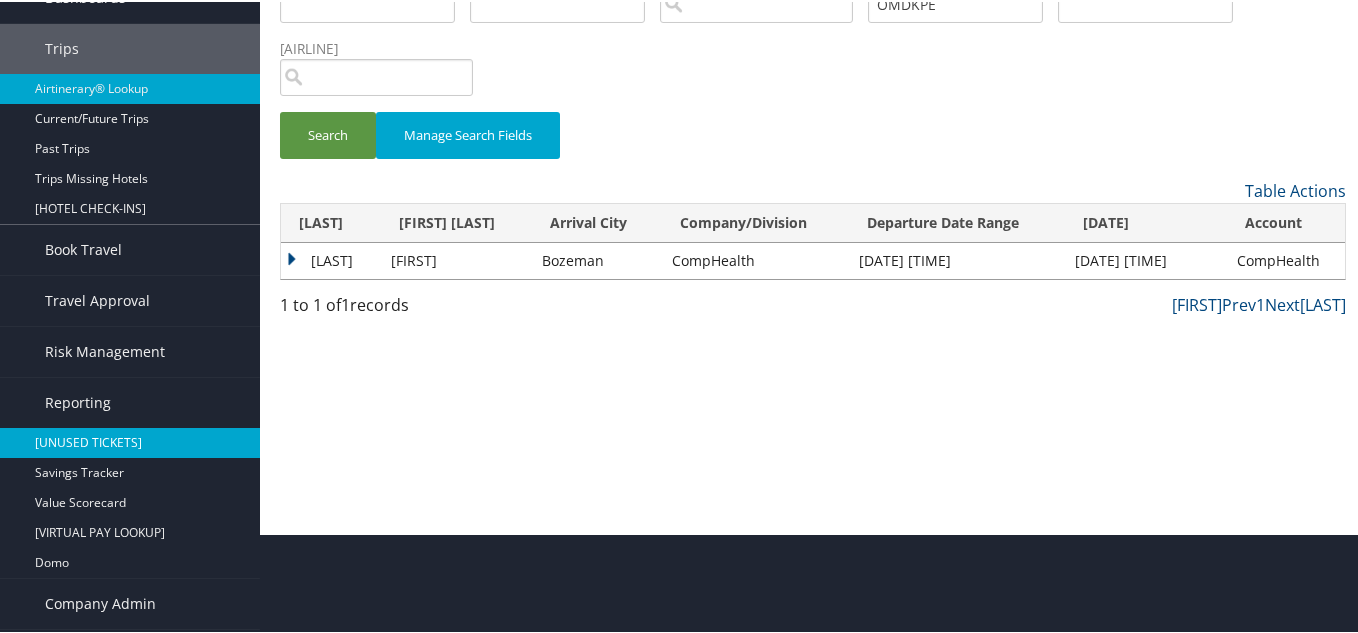 click on "Unused Tickets" at bounding box center [130, 441] 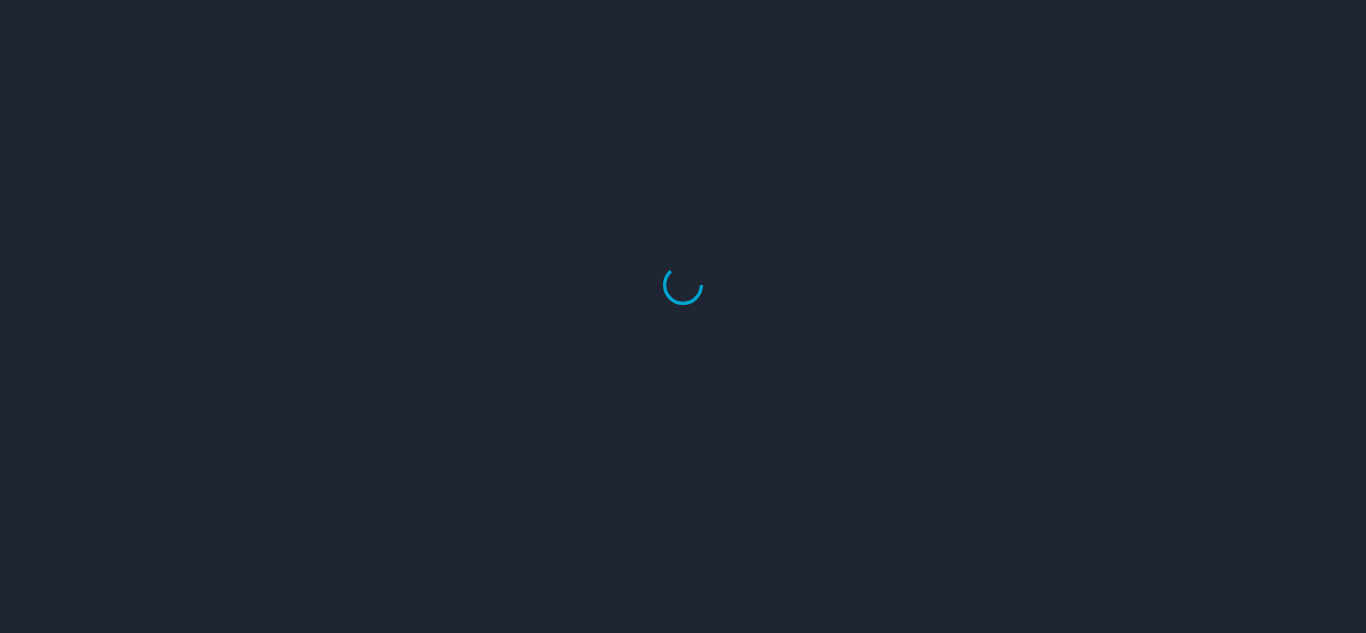 scroll, scrollTop: 0, scrollLeft: 0, axis: both 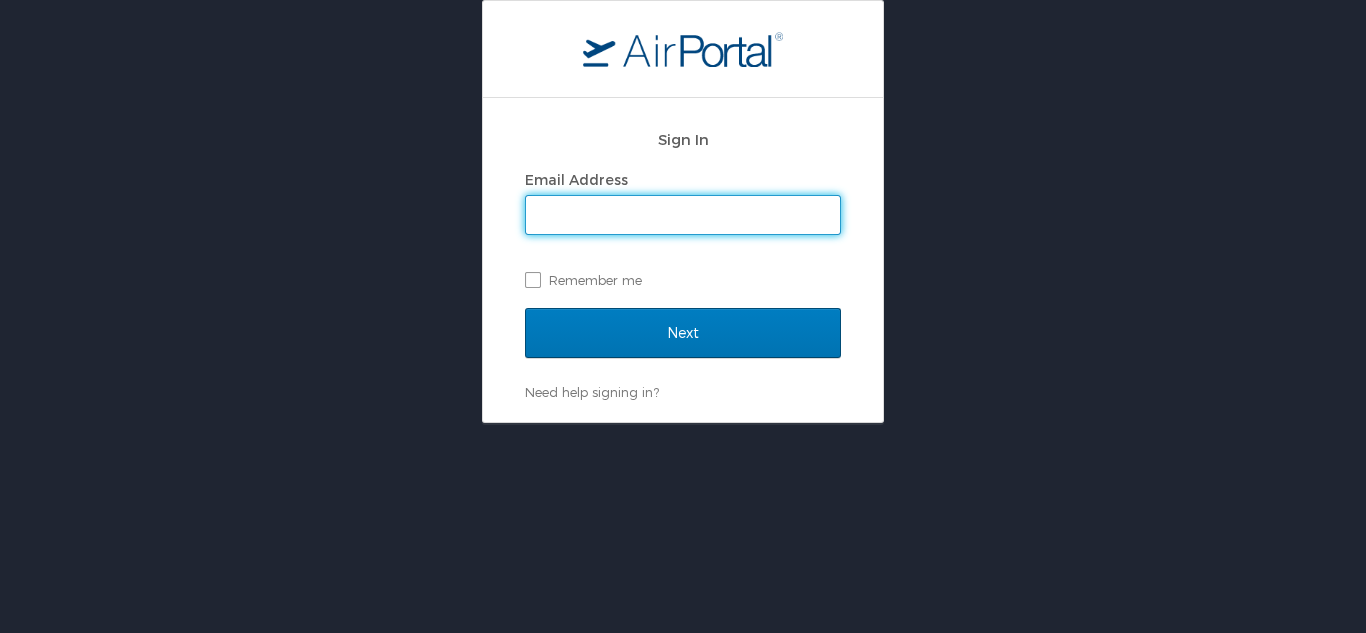 click on "Email Address" at bounding box center (683, 215) 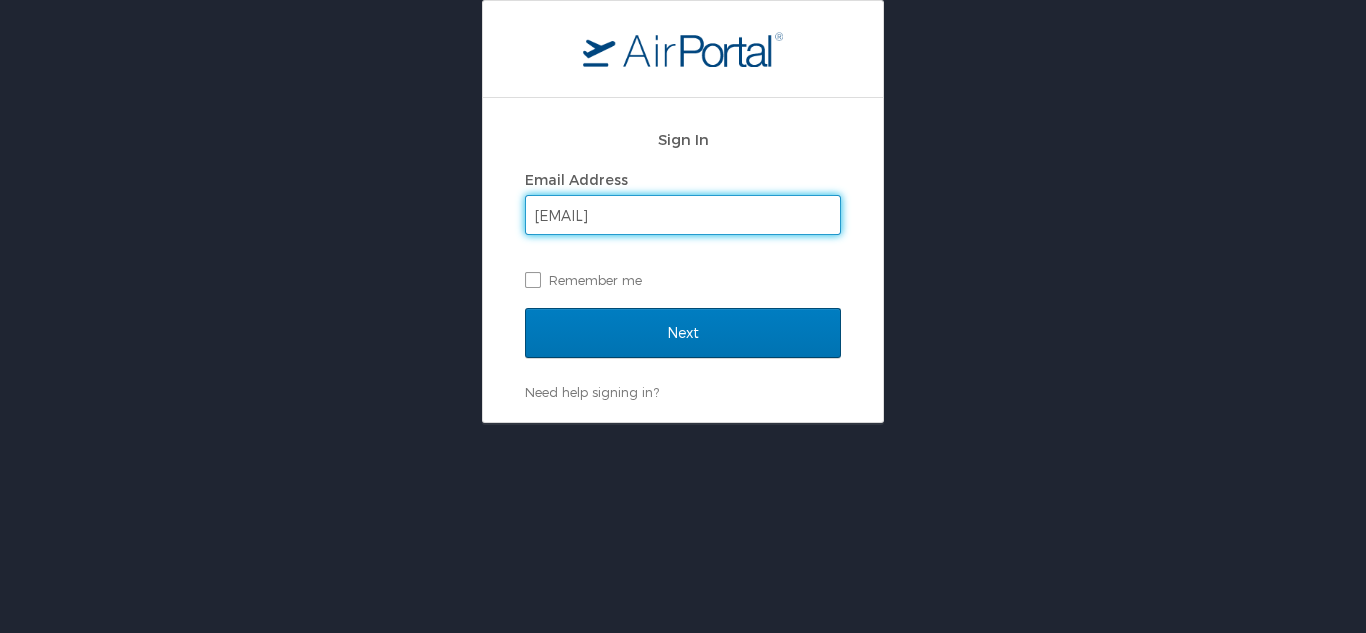 type on "kim.lottering@cbtravel.com" 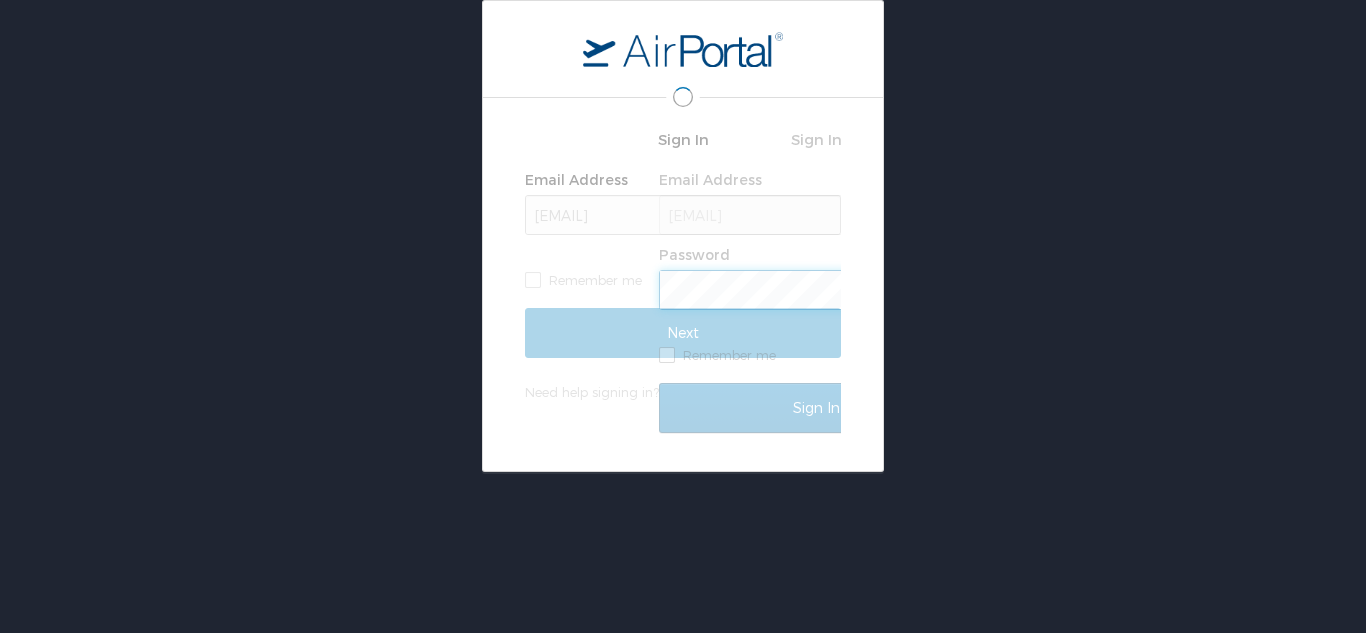 scroll, scrollTop: 0, scrollLeft: 0, axis: both 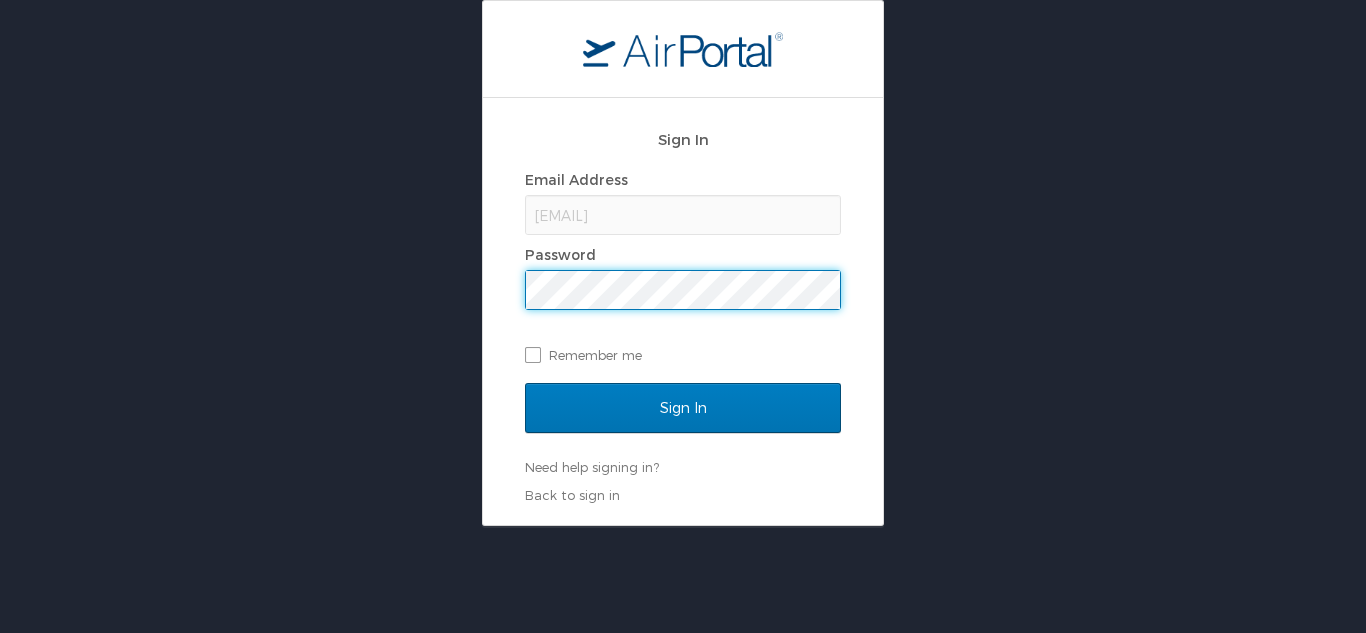 click on "Sign In" at bounding box center (683, 408) 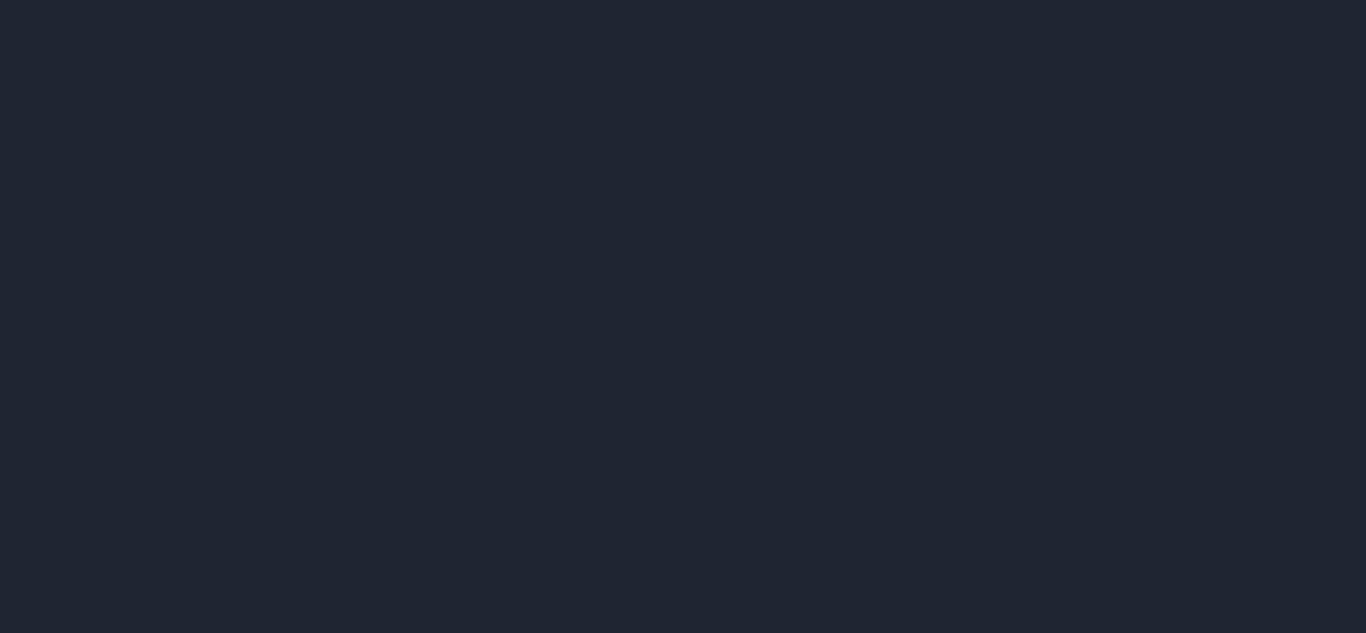 scroll, scrollTop: 0, scrollLeft: 0, axis: both 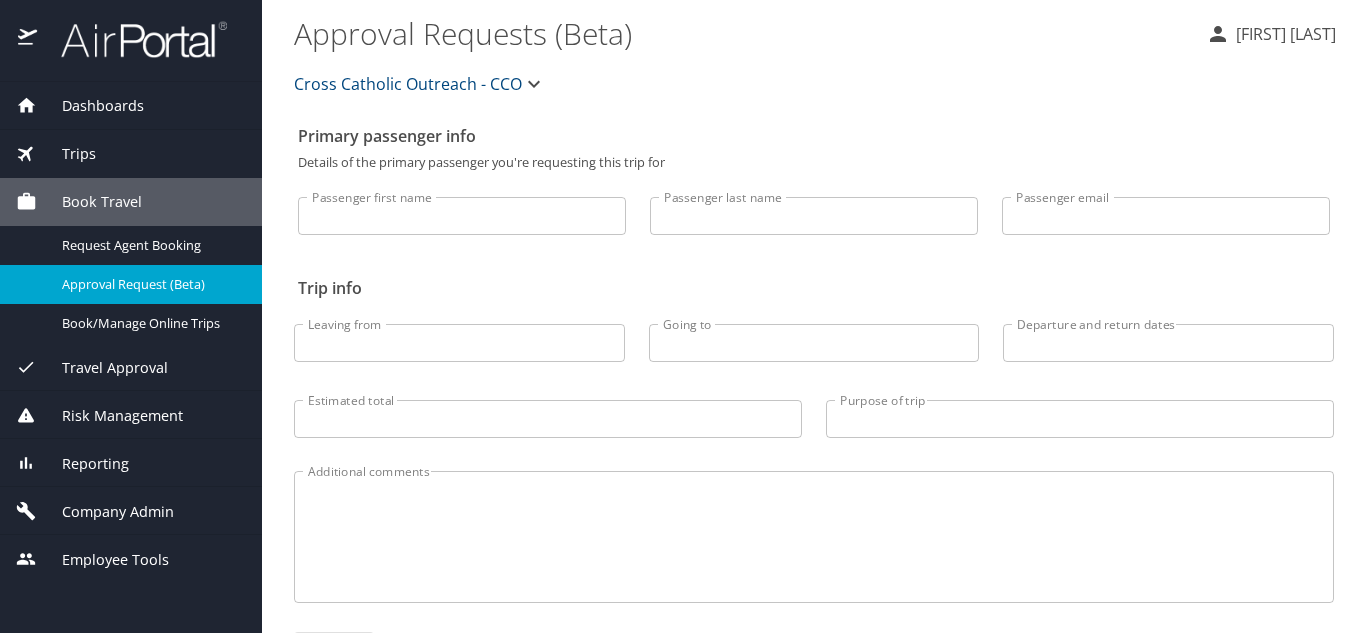 click on "Reporting" at bounding box center [83, 464] 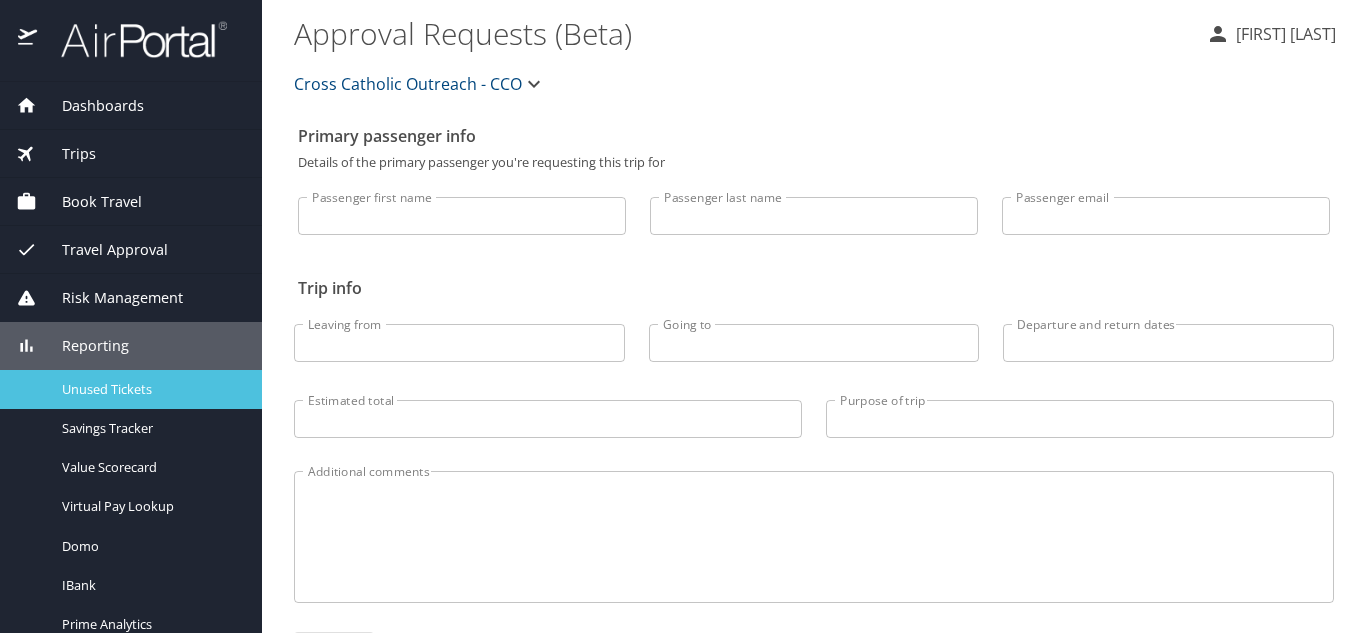 click on "Unused Tickets" at bounding box center (131, 389) 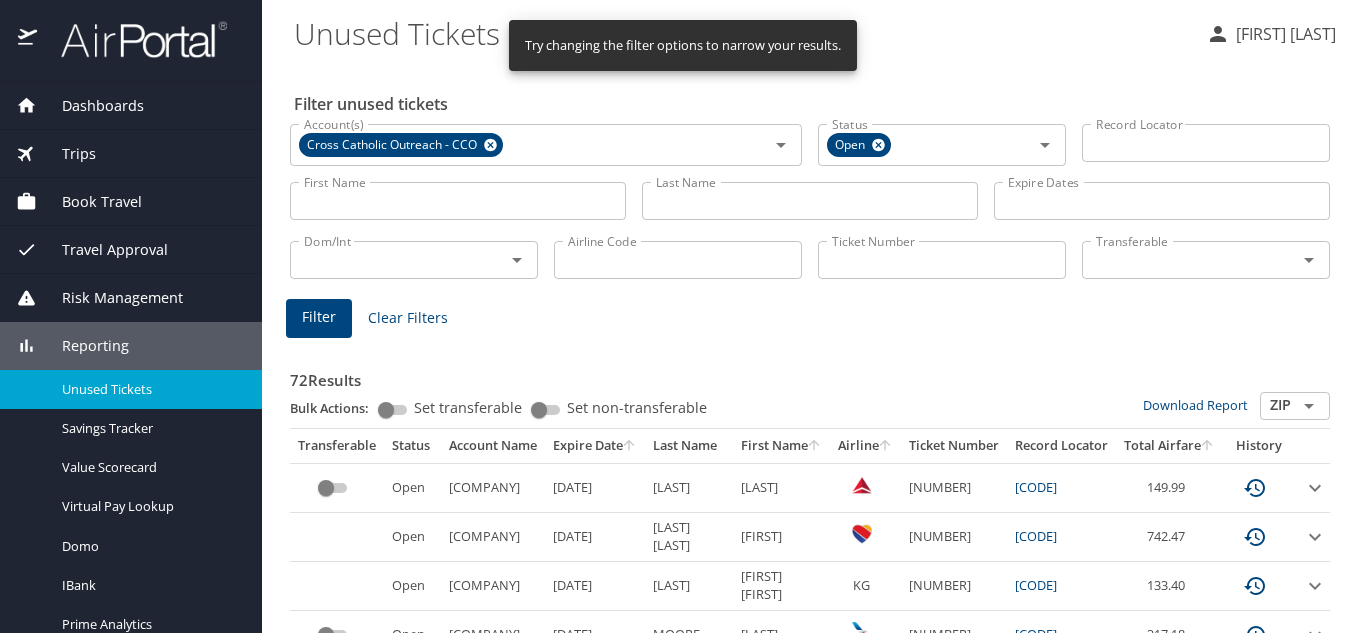 click on "Record Locator" at bounding box center (1206, 143) 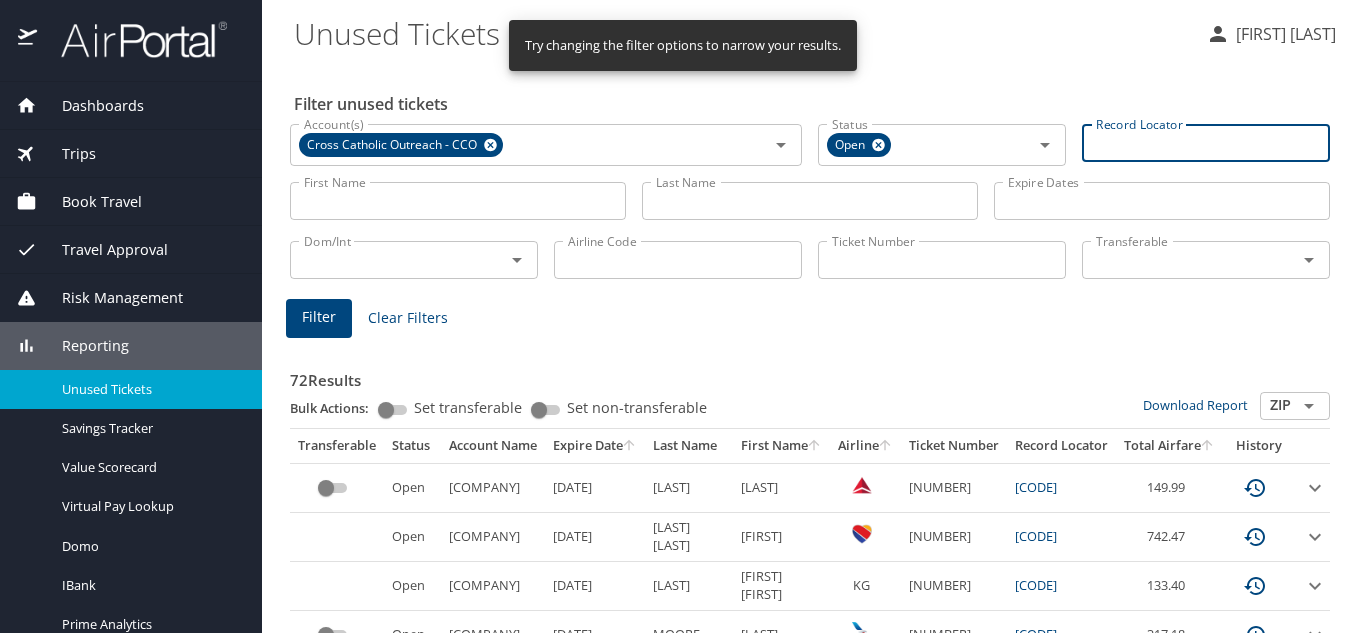 paste on "[CODE]" 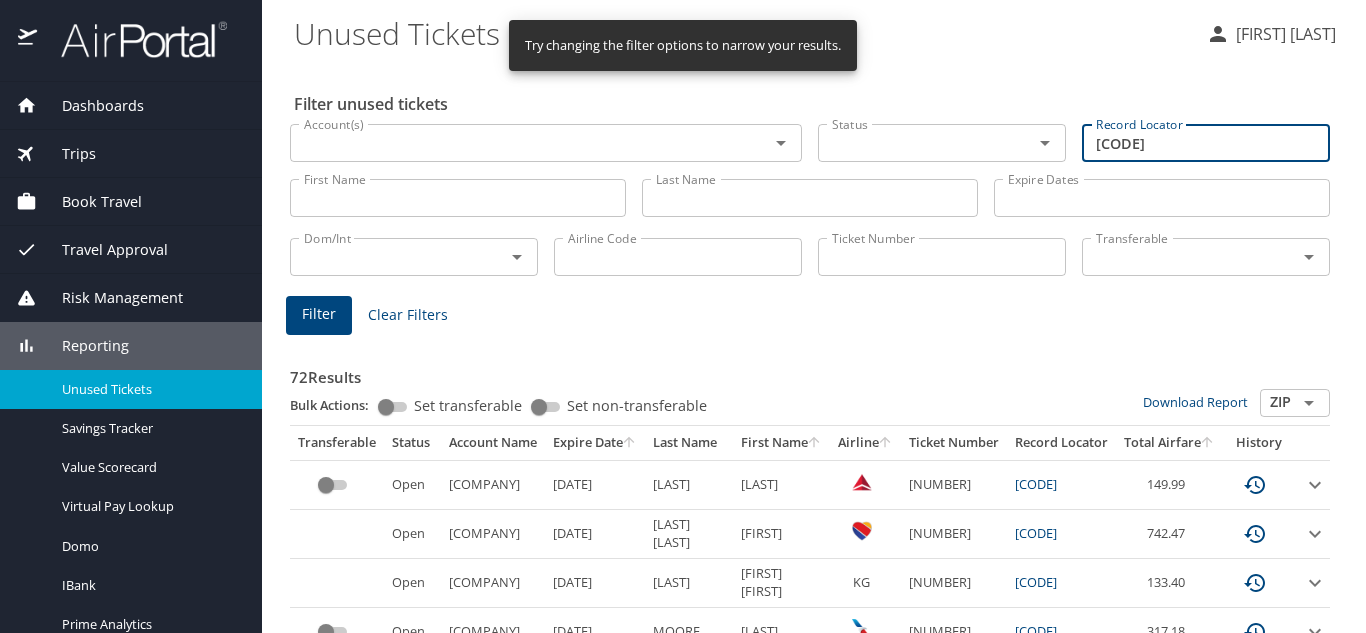 type on "[CODE]" 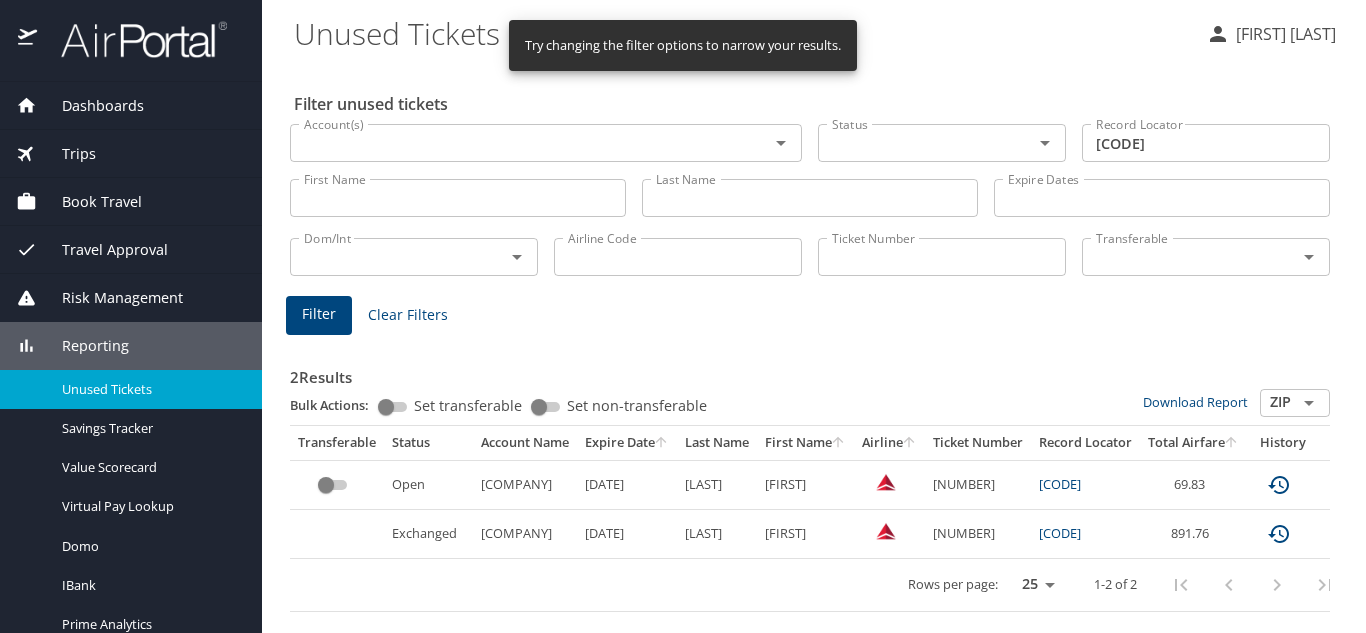 scroll, scrollTop: 2, scrollLeft: 0, axis: vertical 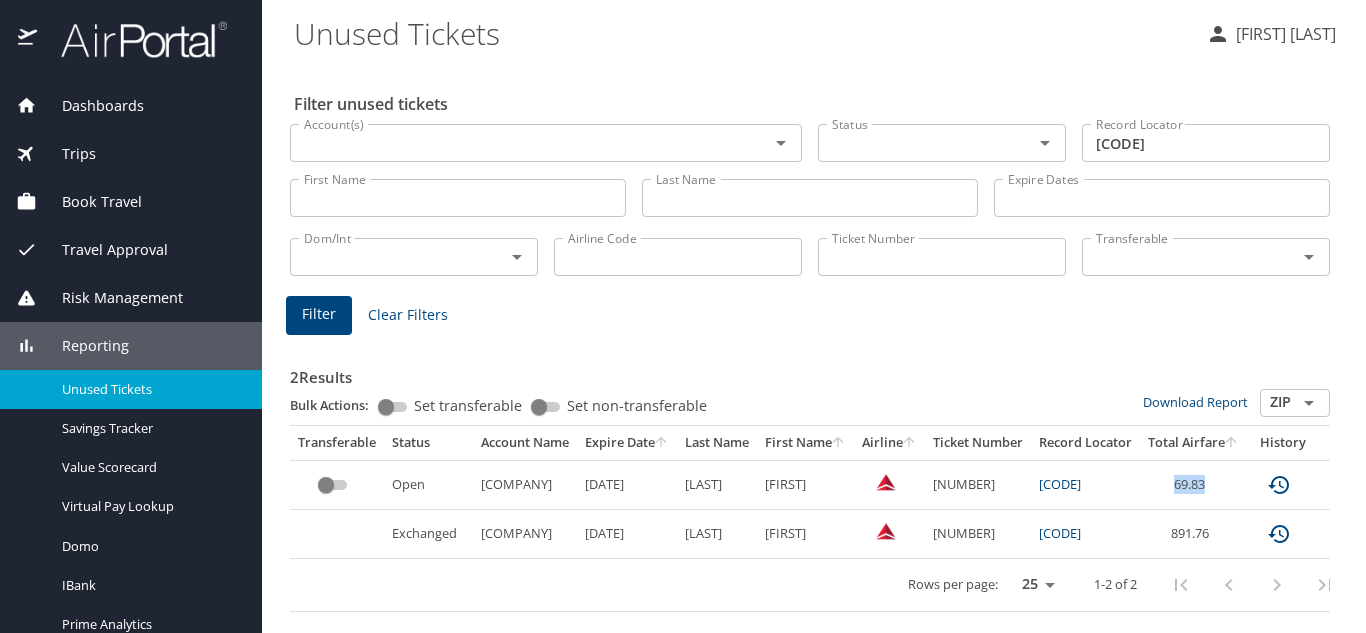drag, startPoint x: 1257, startPoint y: 482, endPoint x: 1195, endPoint y: 486, distance: 62.1289 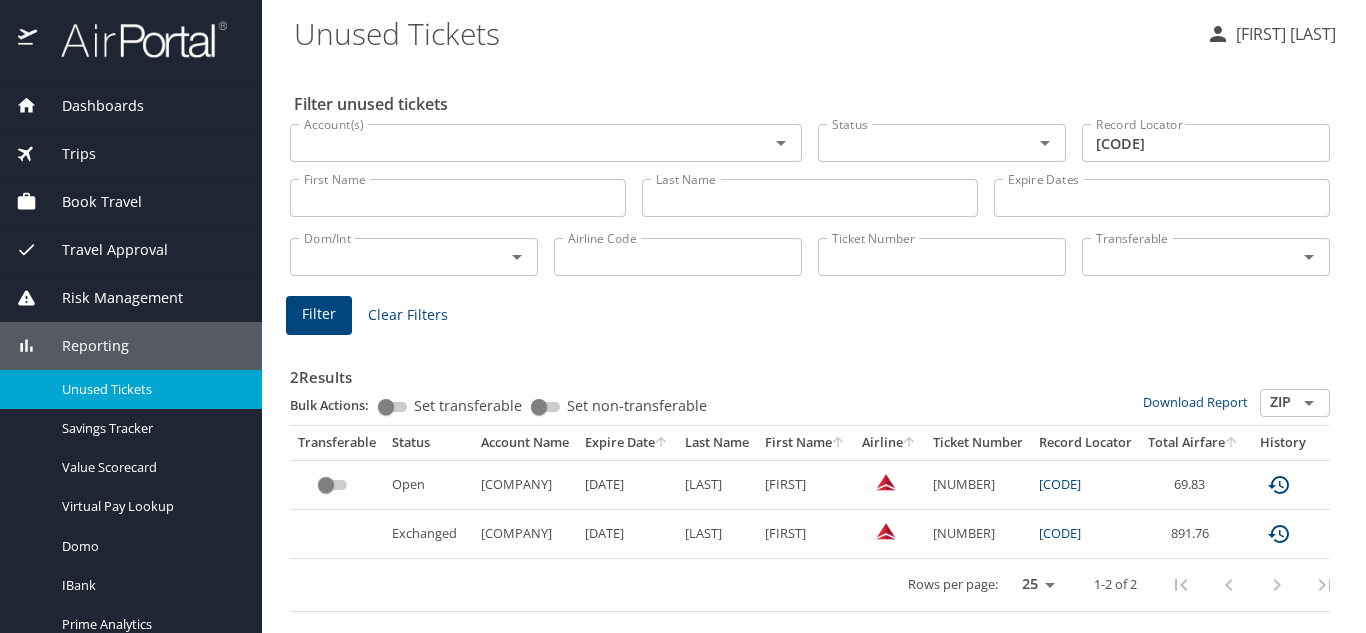 click on "[CODE]" at bounding box center (1085, 484) 